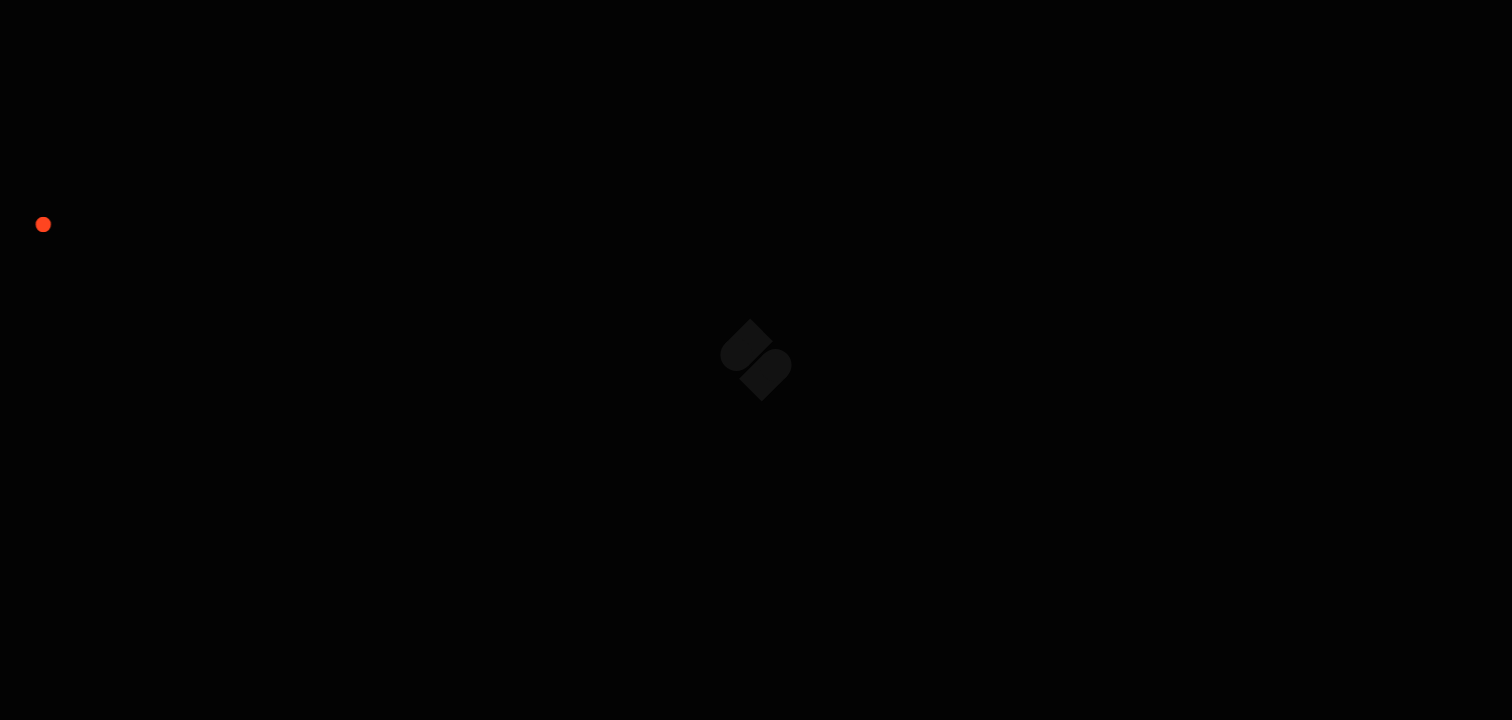 scroll, scrollTop: 0, scrollLeft: 0, axis: both 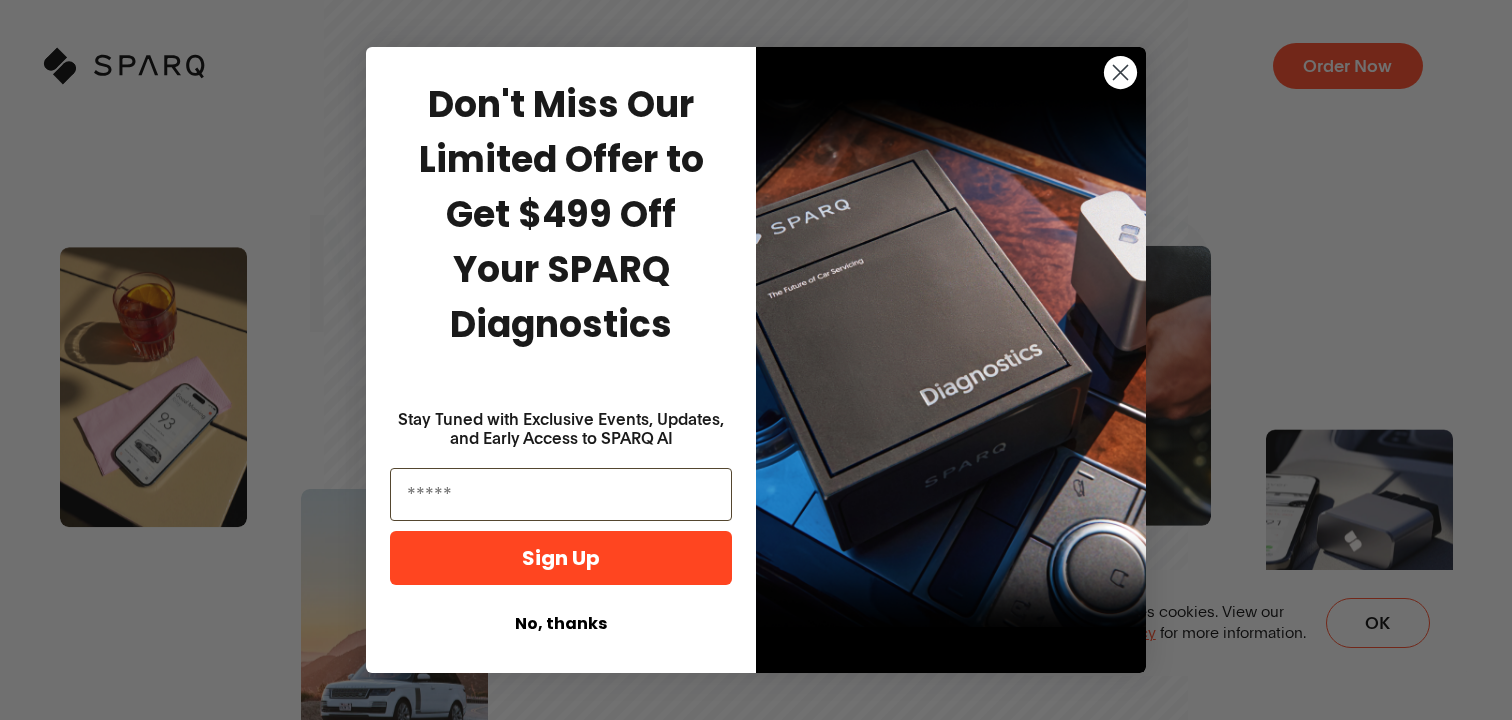 click 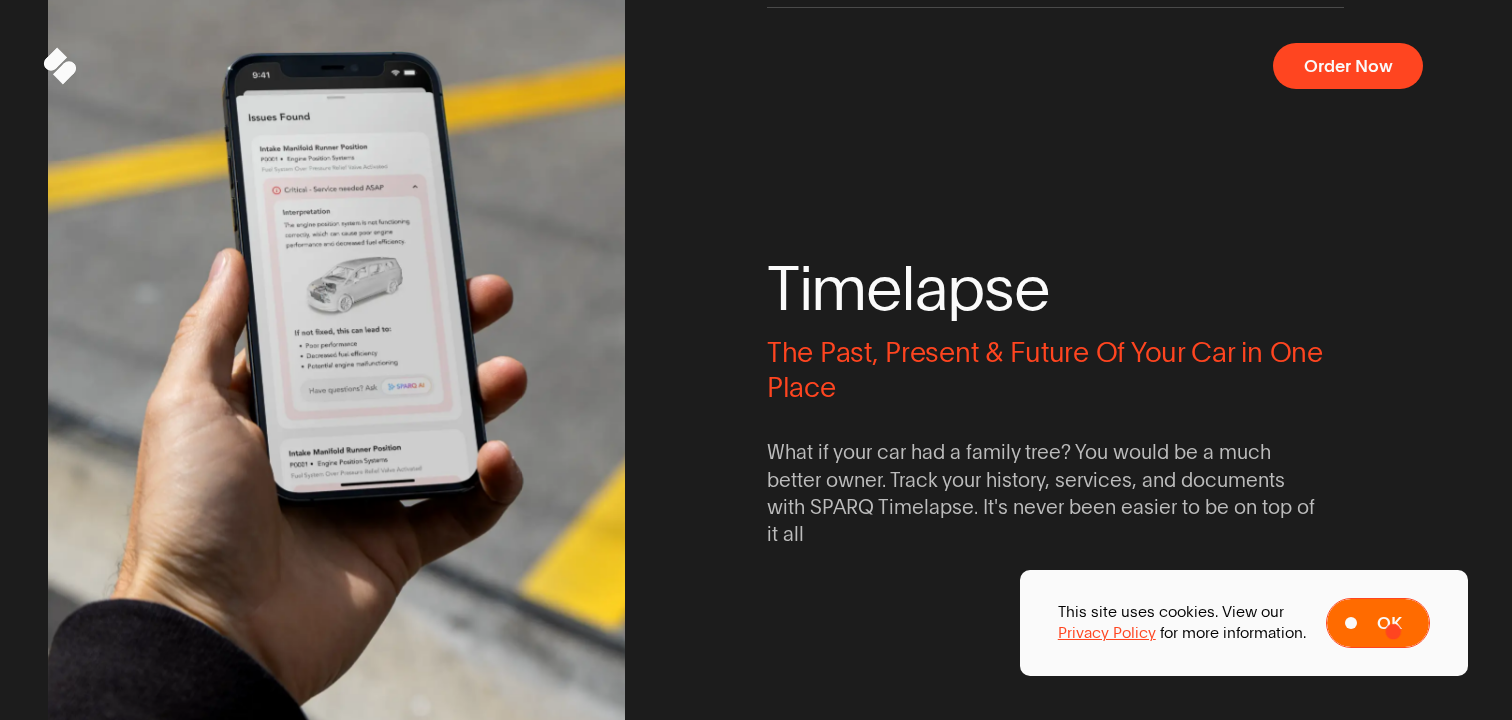 click on "Ok" at bounding box center (1389, 623) 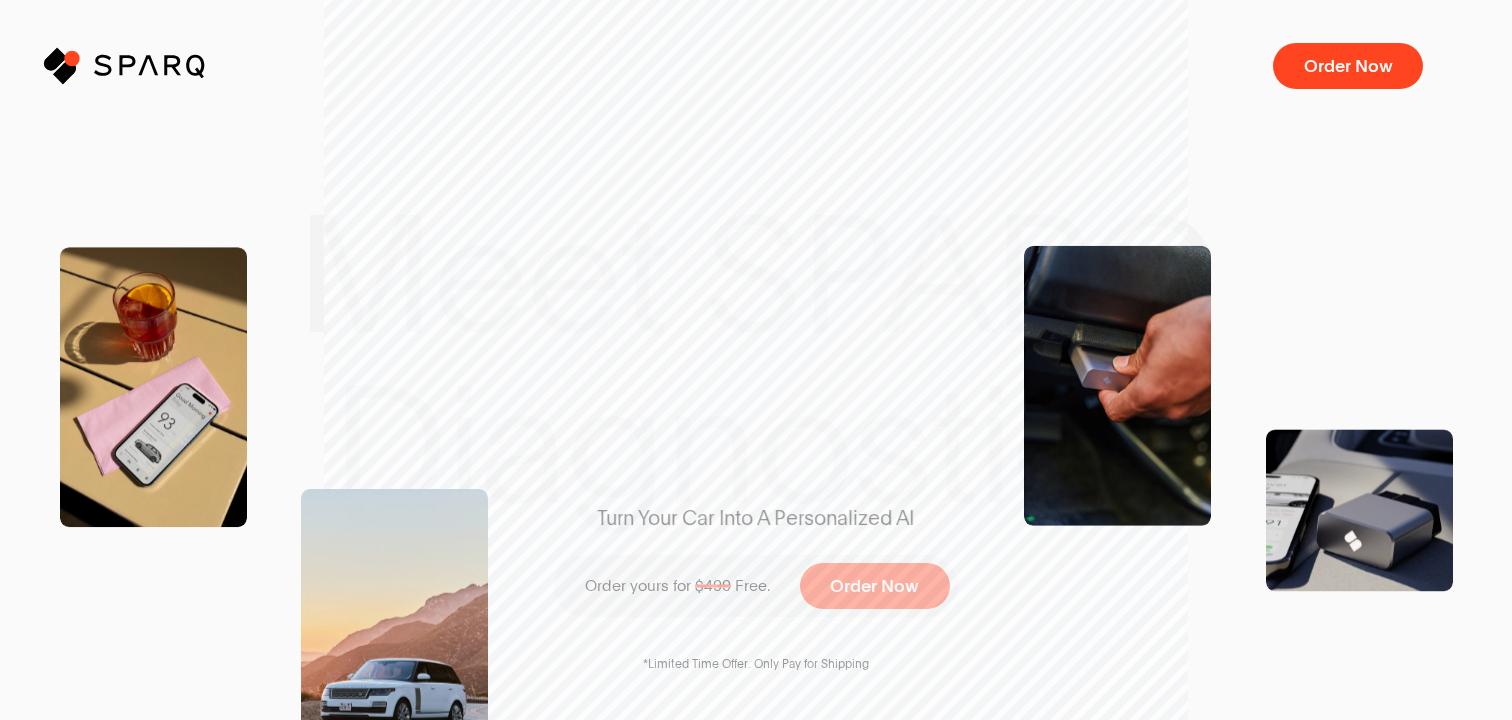click 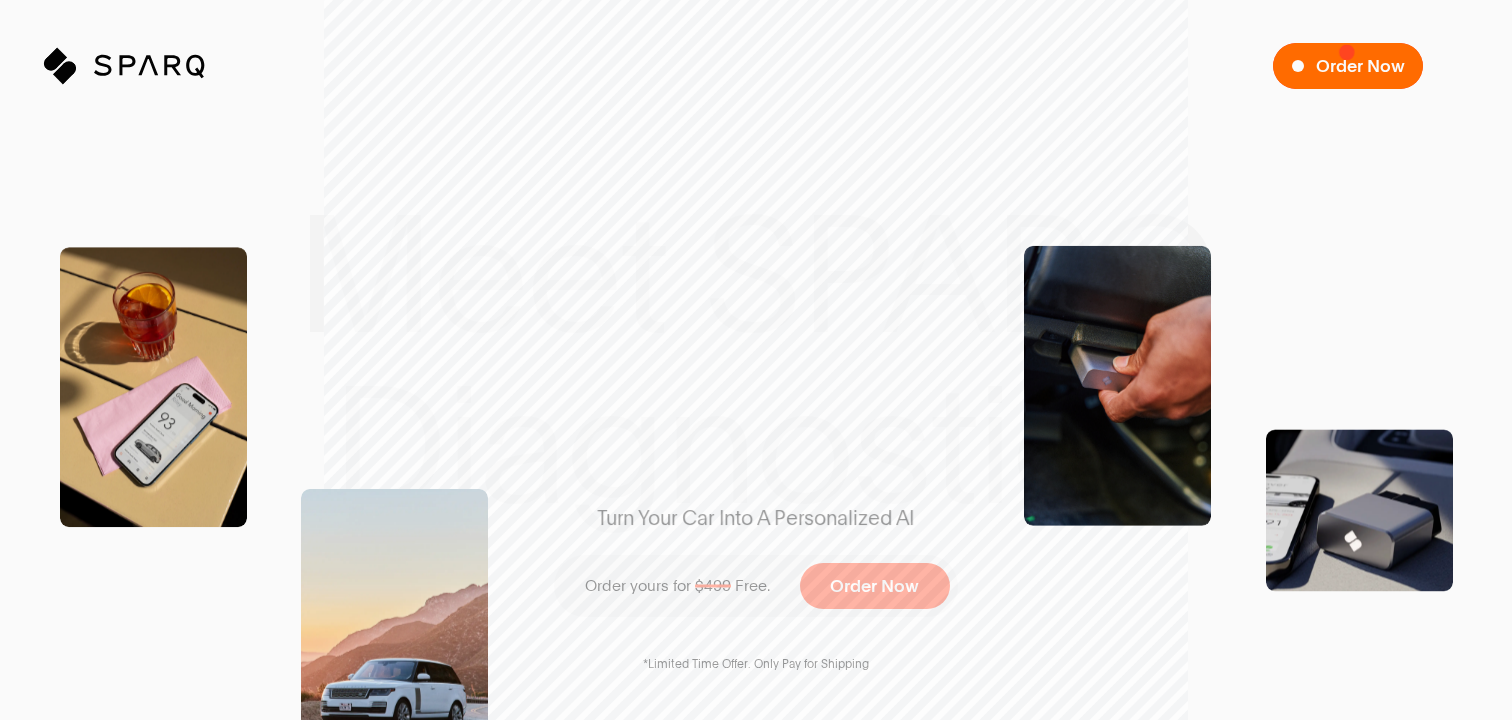 click on "Order Now" at bounding box center [1360, 66] 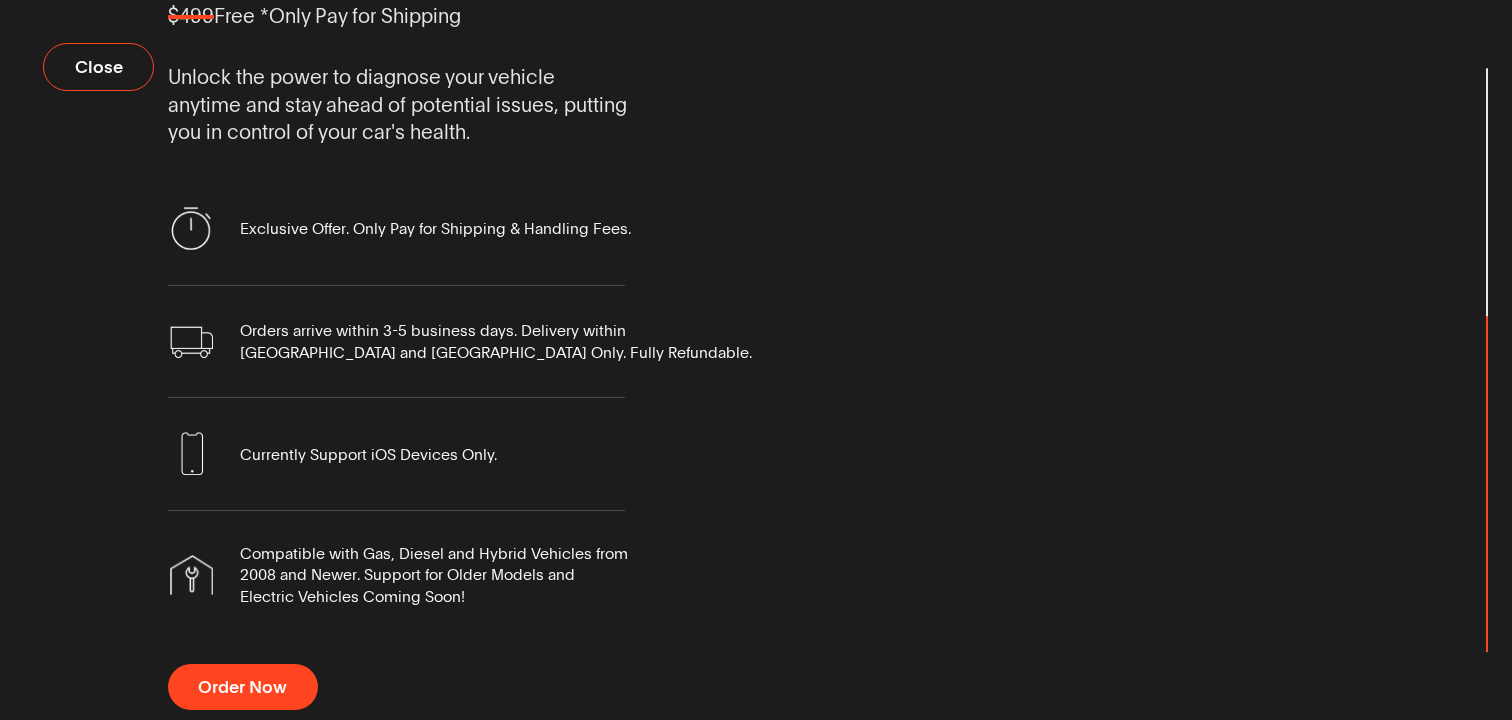 scroll, scrollTop: 294, scrollLeft: 0, axis: vertical 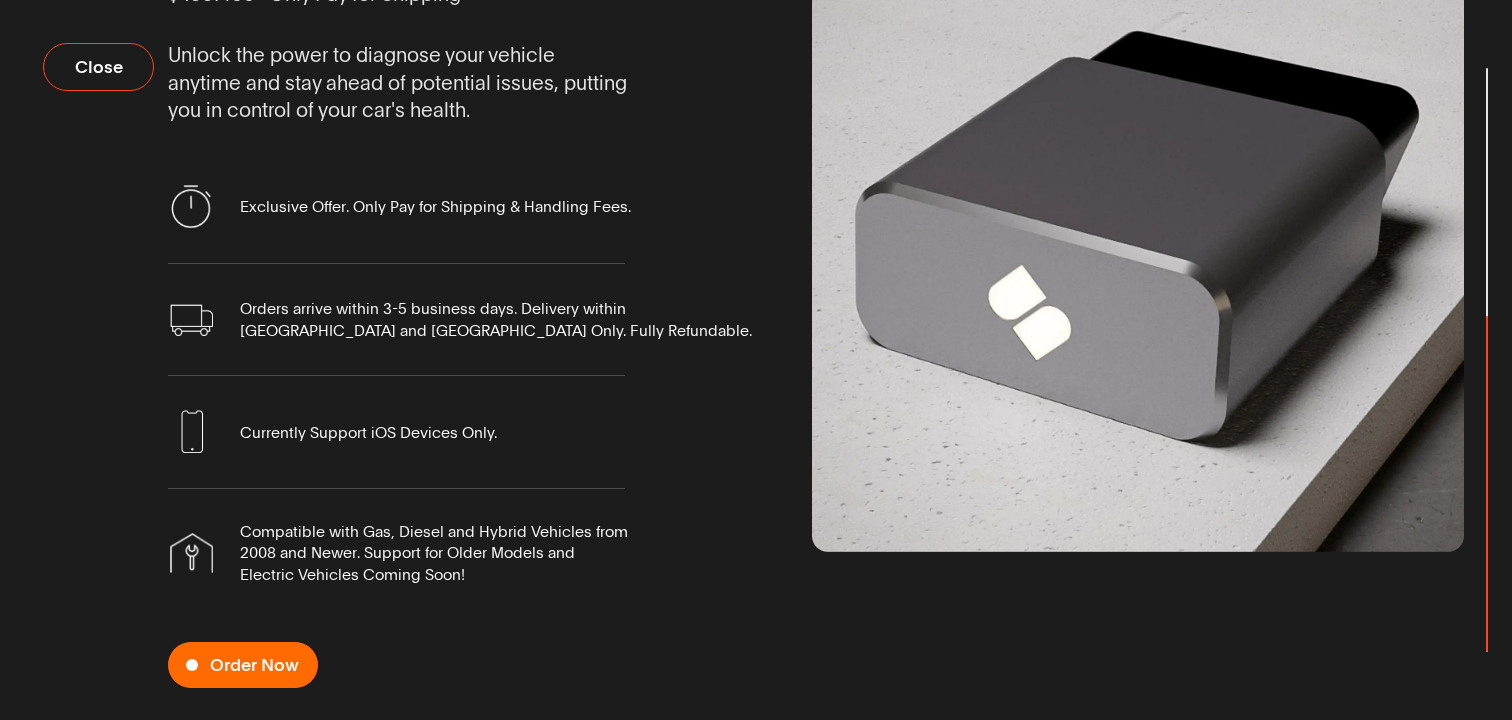 click on "Order Now" at bounding box center (254, 665) 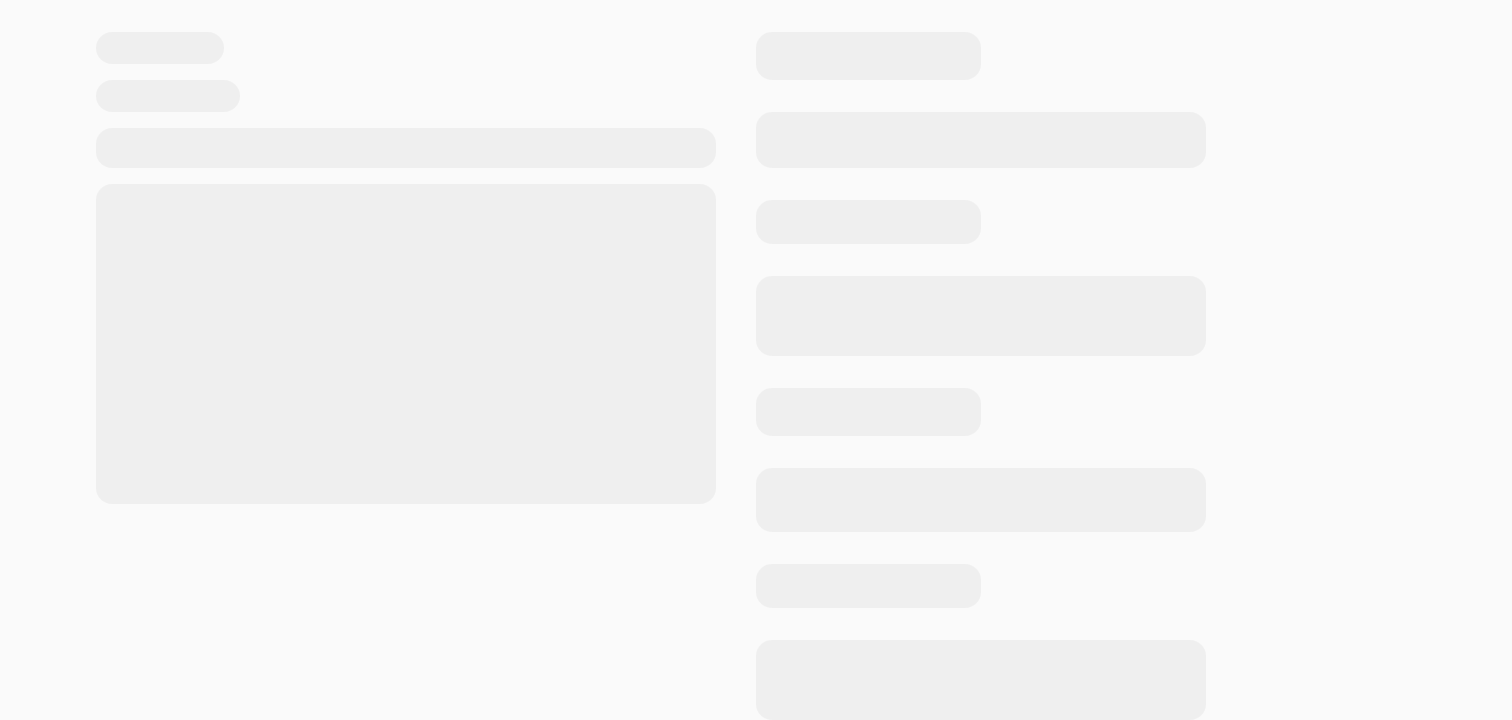 scroll, scrollTop: 0, scrollLeft: 0, axis: both 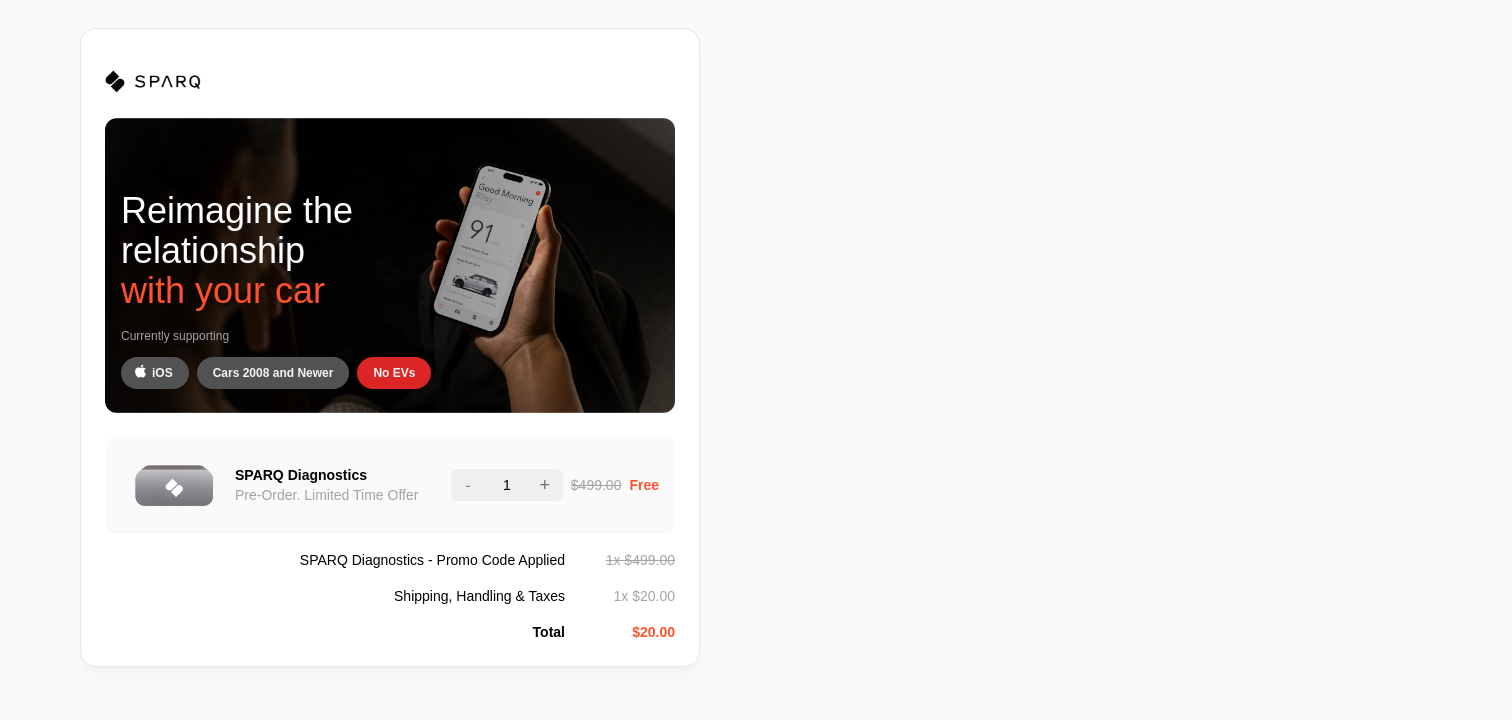 click on "Reimagine the relationship with your car Currently supporting iOS Cars 2008 and Newer No EVs SPARQ Diagnostics Pre-Order. Limited Time Offer - Quantity 1 + $499.00 Free SPARQ Diagnostics   - Promo Code Applied w/ promo 1  x $ 499.00 Shipping, Handling & Taxes 1  x $ 20.00 Total $ 20.00" at bounding box center (378, 347) 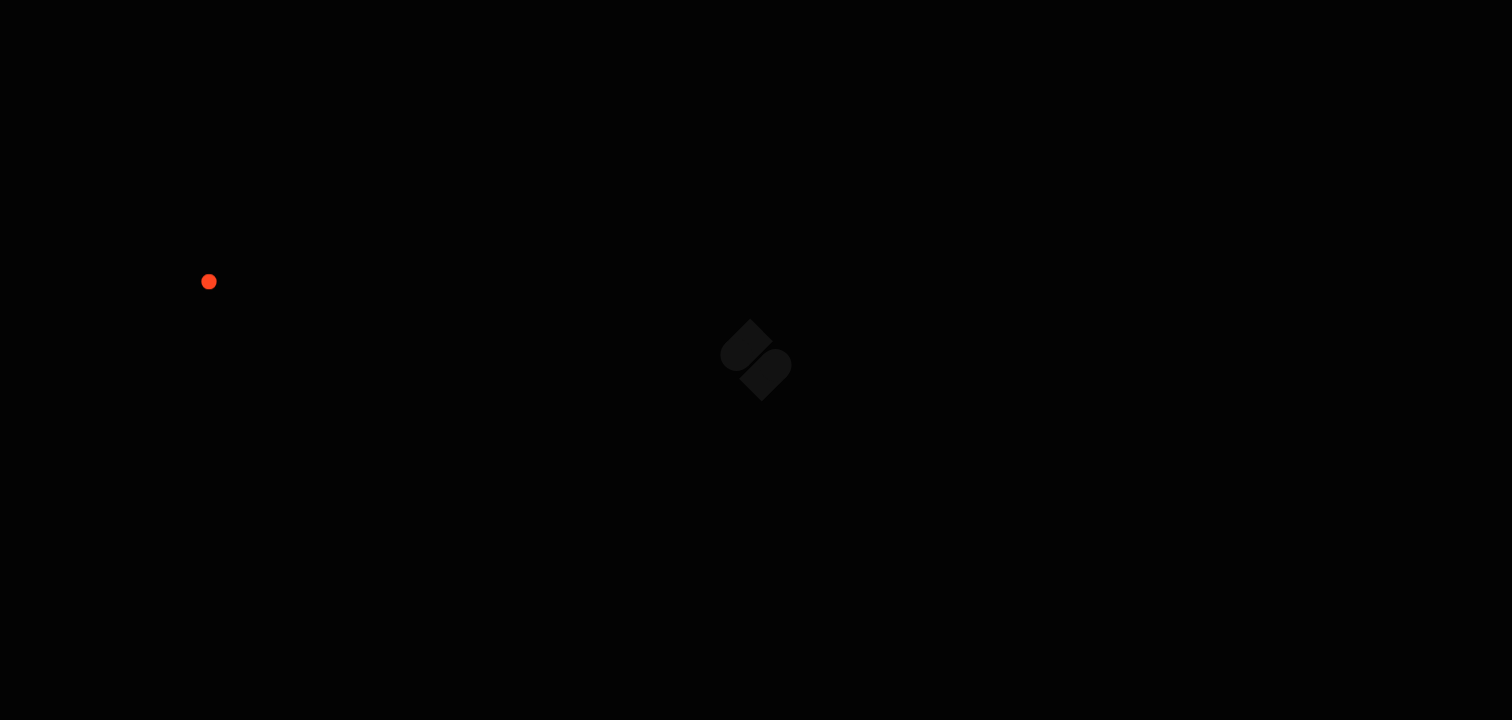 scroll, scrollTop: 0, scrollLeft: 0, axis: both 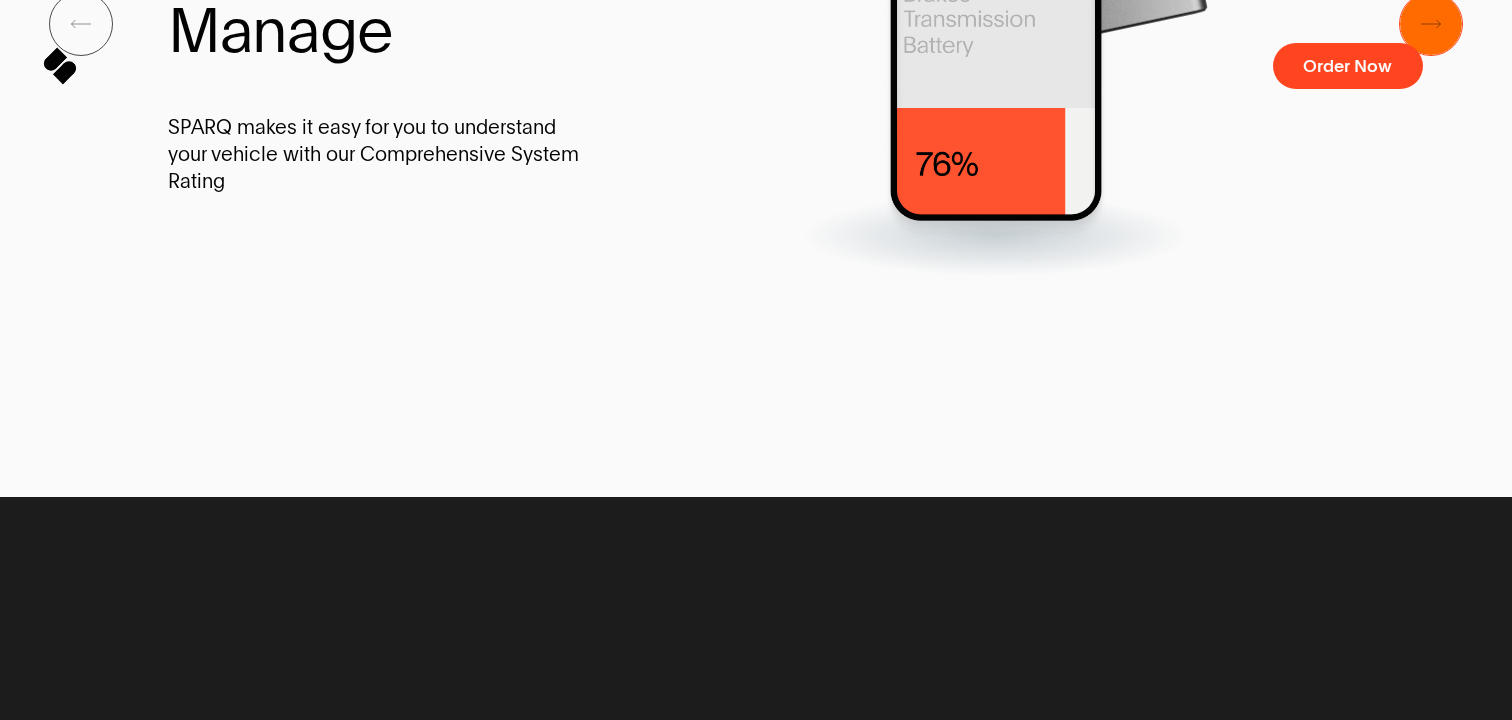 click at bounding box center (1431, 24) 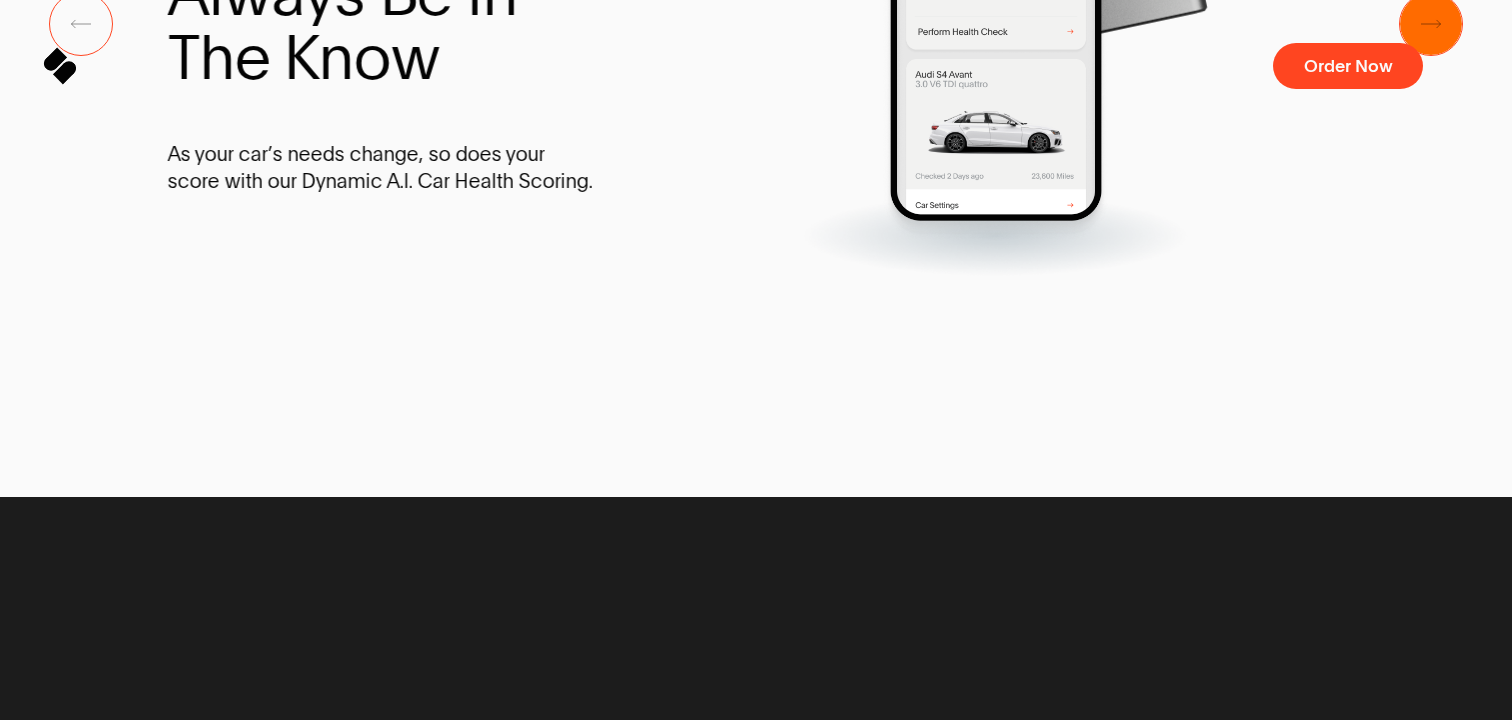 type 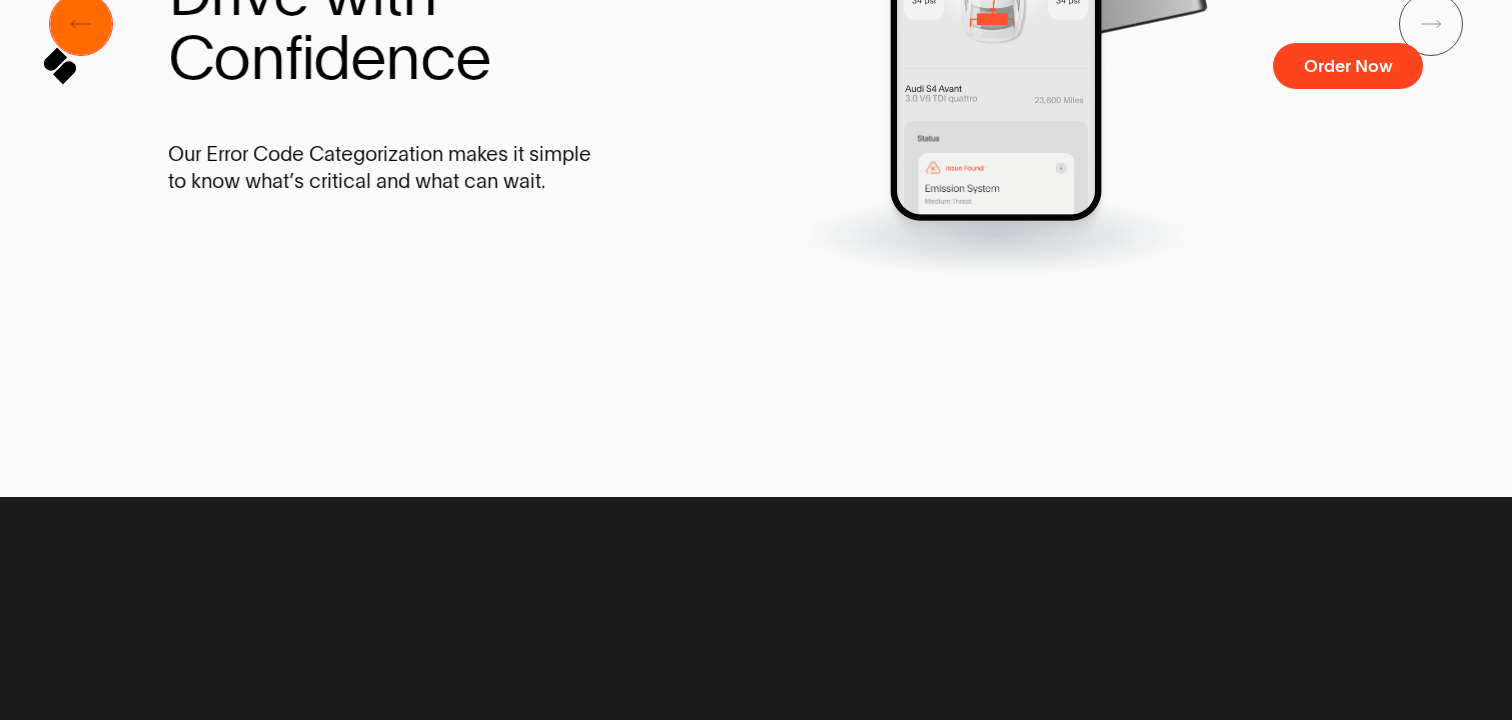 click at bounding box center (81, 24) 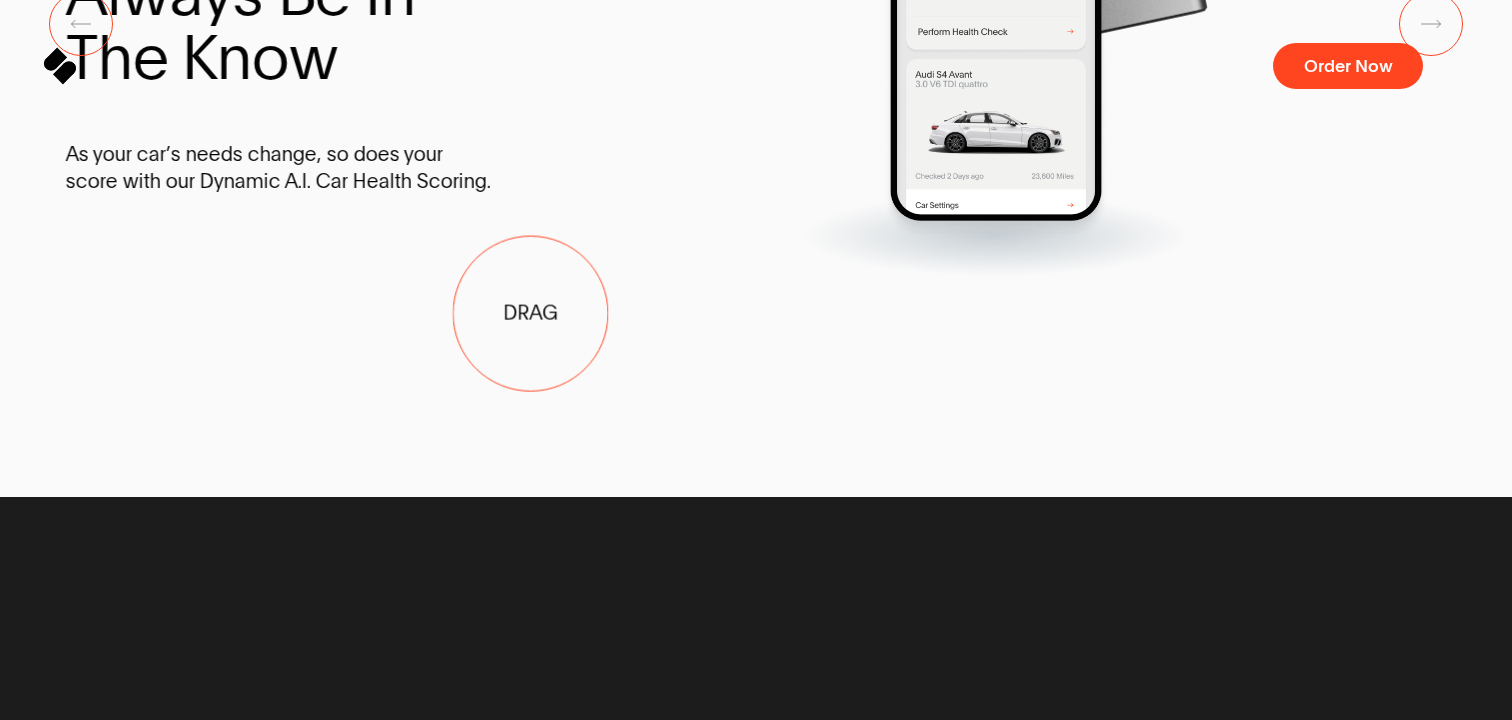 drag, startPoint x: 648, startPoint y: 316, endPoint x: 515, endPoint y: 313, distance: 133.03383 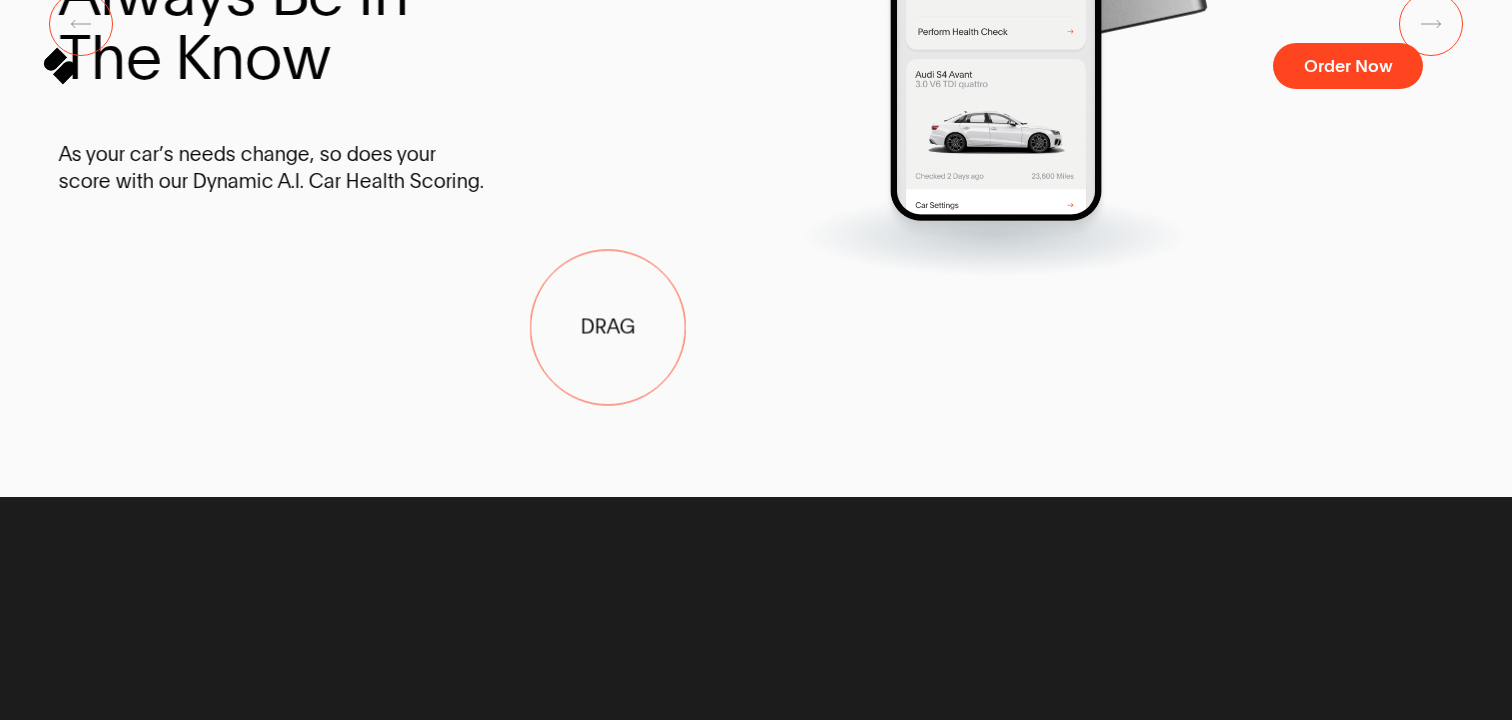 drag, startPoint x: 634, startPoint y: 329, endPoint x: 356, endPoint y: 323, distance: 278.06473 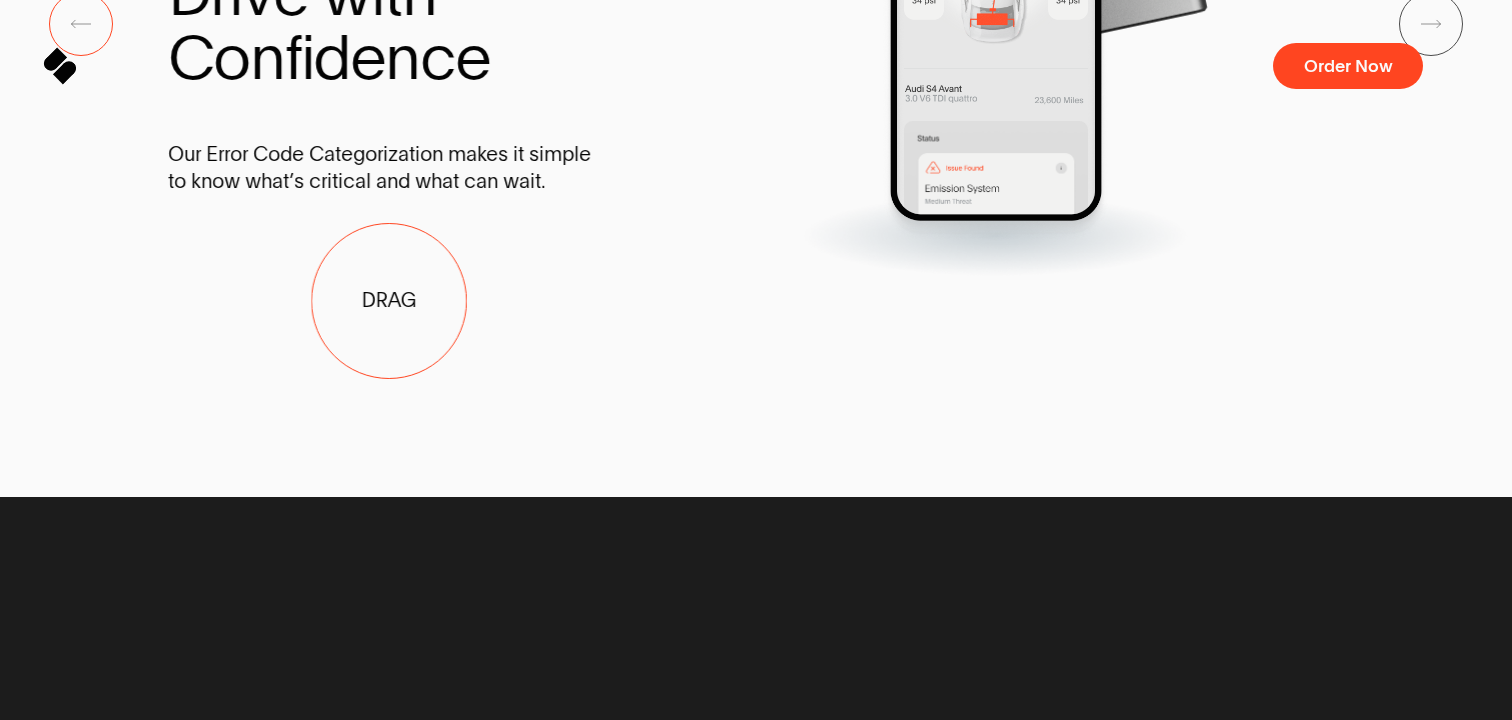 drag, startPoint x: 389, startPoint y: 301, endPoint x: 696, endPoint y: 314, distance: 307.27512 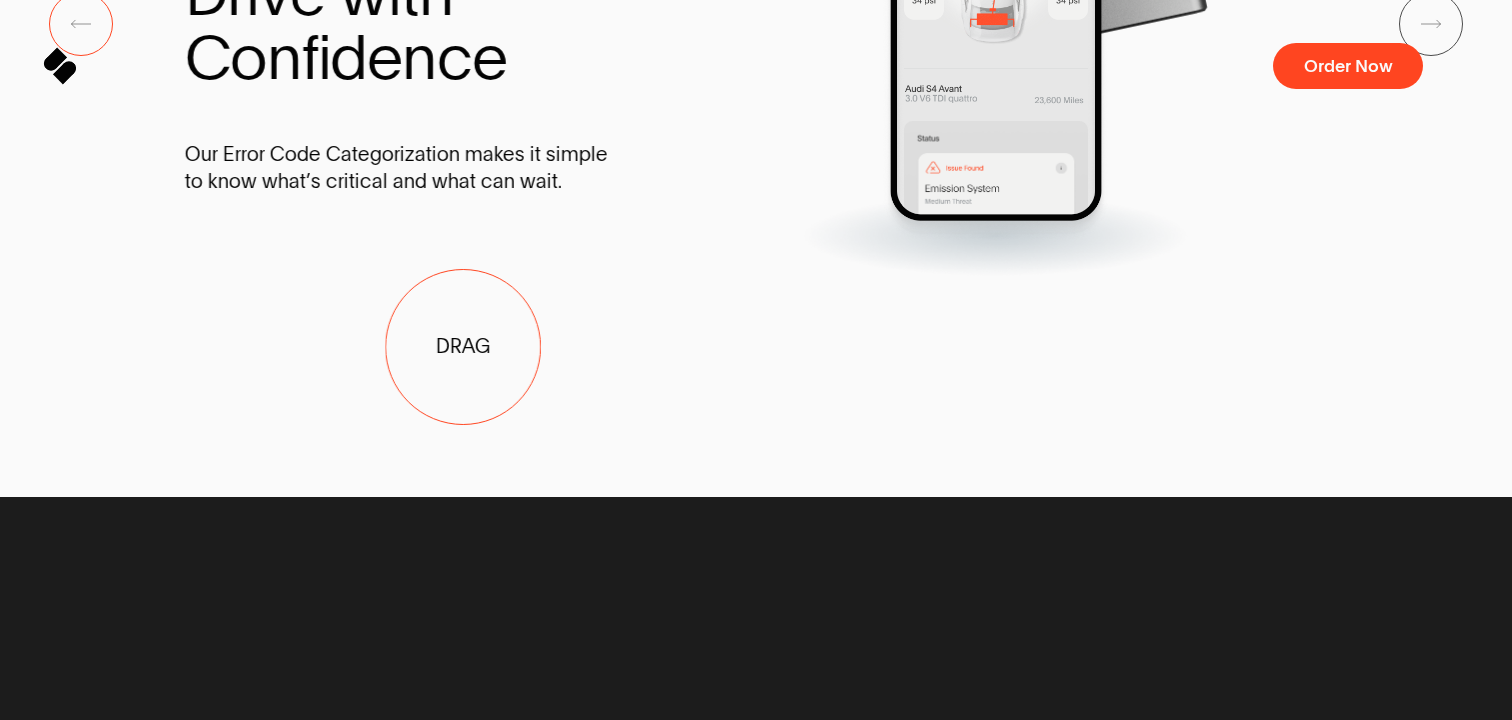 drag, startPoint x: 463, startPoint y: 347, endPoint x: 1233, endPoint y: 429, distance: 774.35394 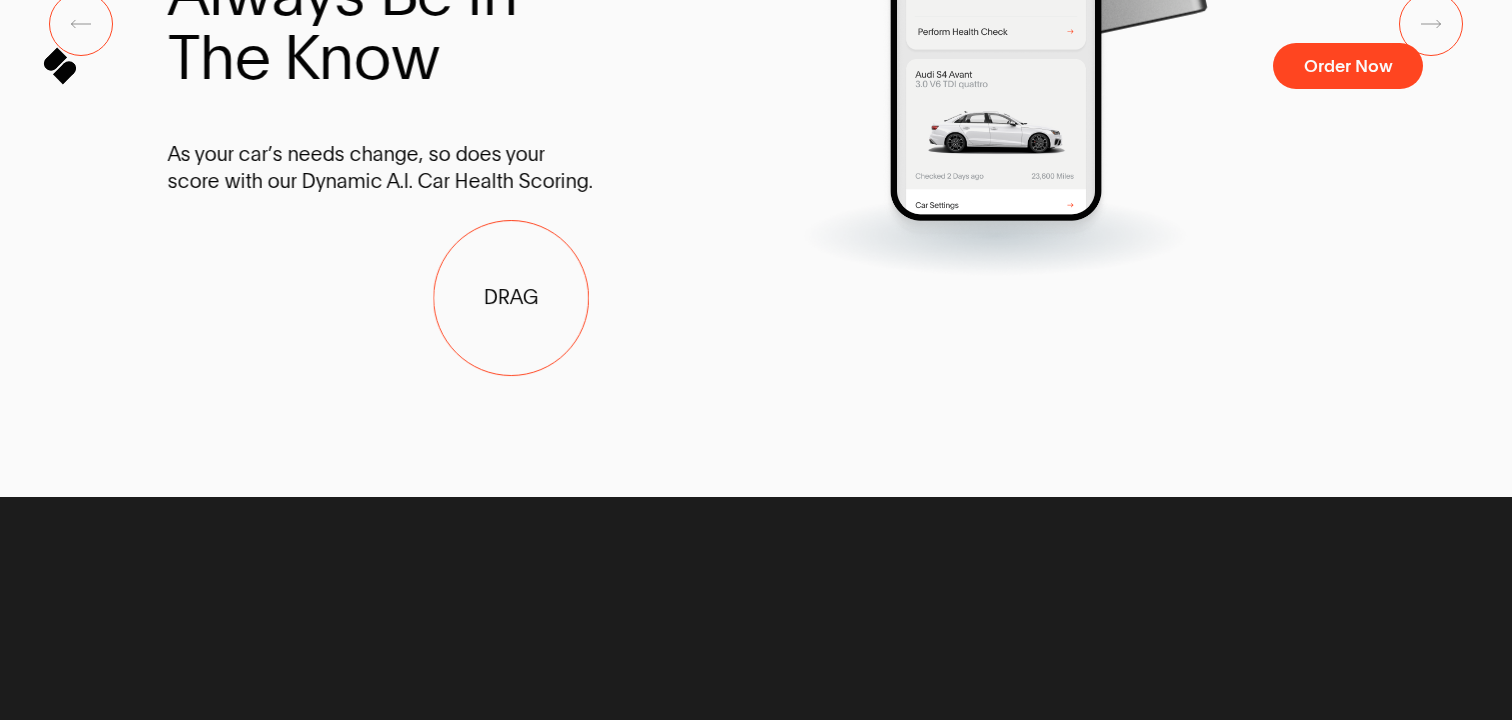 drag, startPoint x: 511, startPoint y: 298, endPoint x: 1074, endPoint y: 290, distance: 563.0568 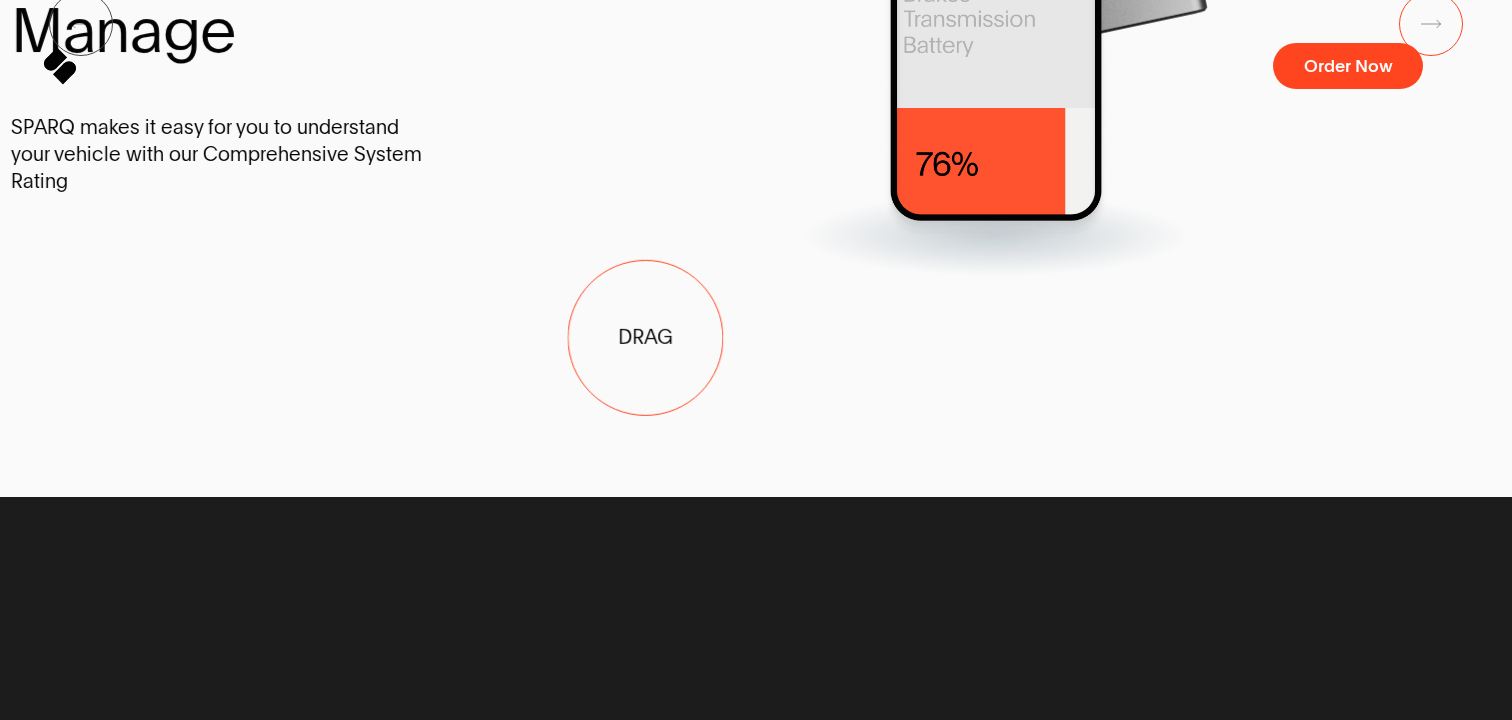 drag, startPoint x: 733, startPoint y: 329, endPoint x: 425, endPoint y: 379, distance: 312.03204 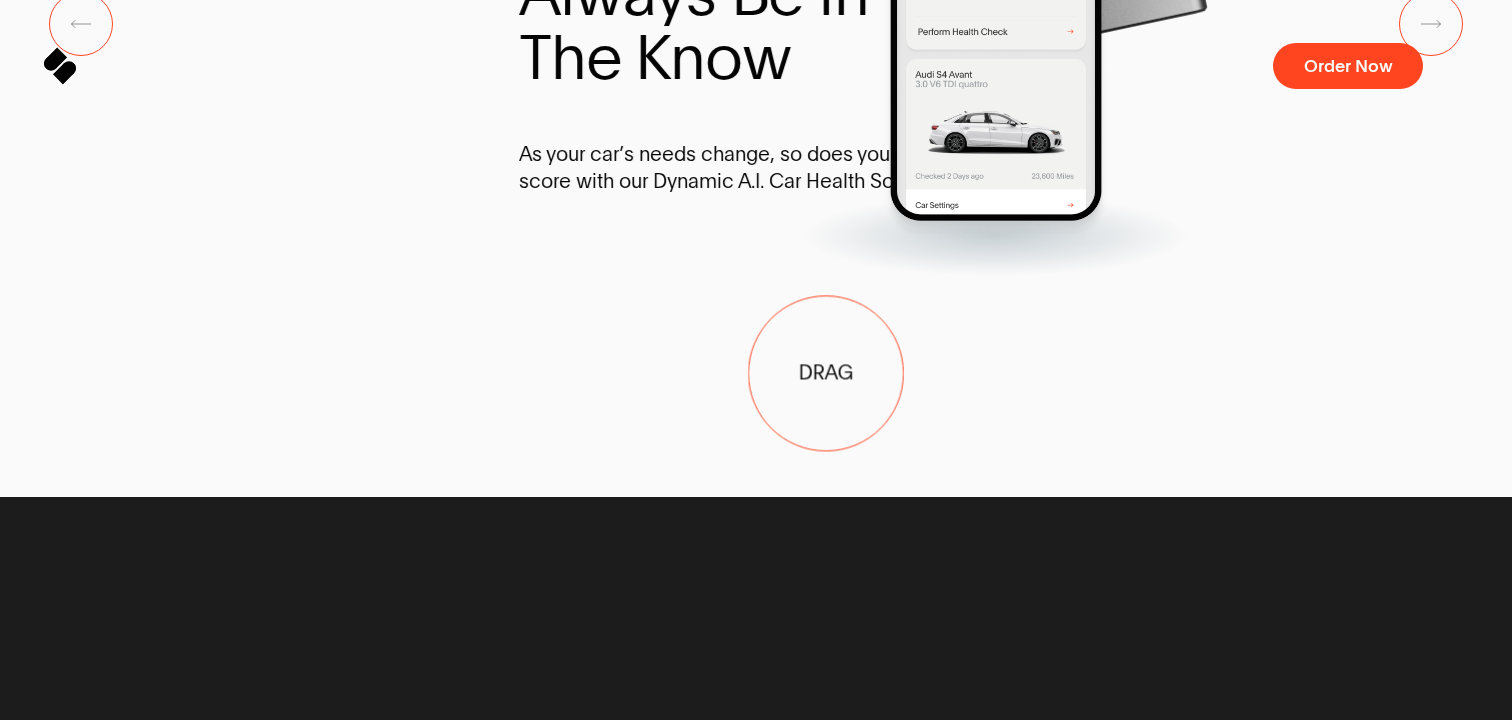 drag, startPoint x: 425, startPoint y: 379, endPoint x: 864, endPoint y: 375, distance: 439.01822 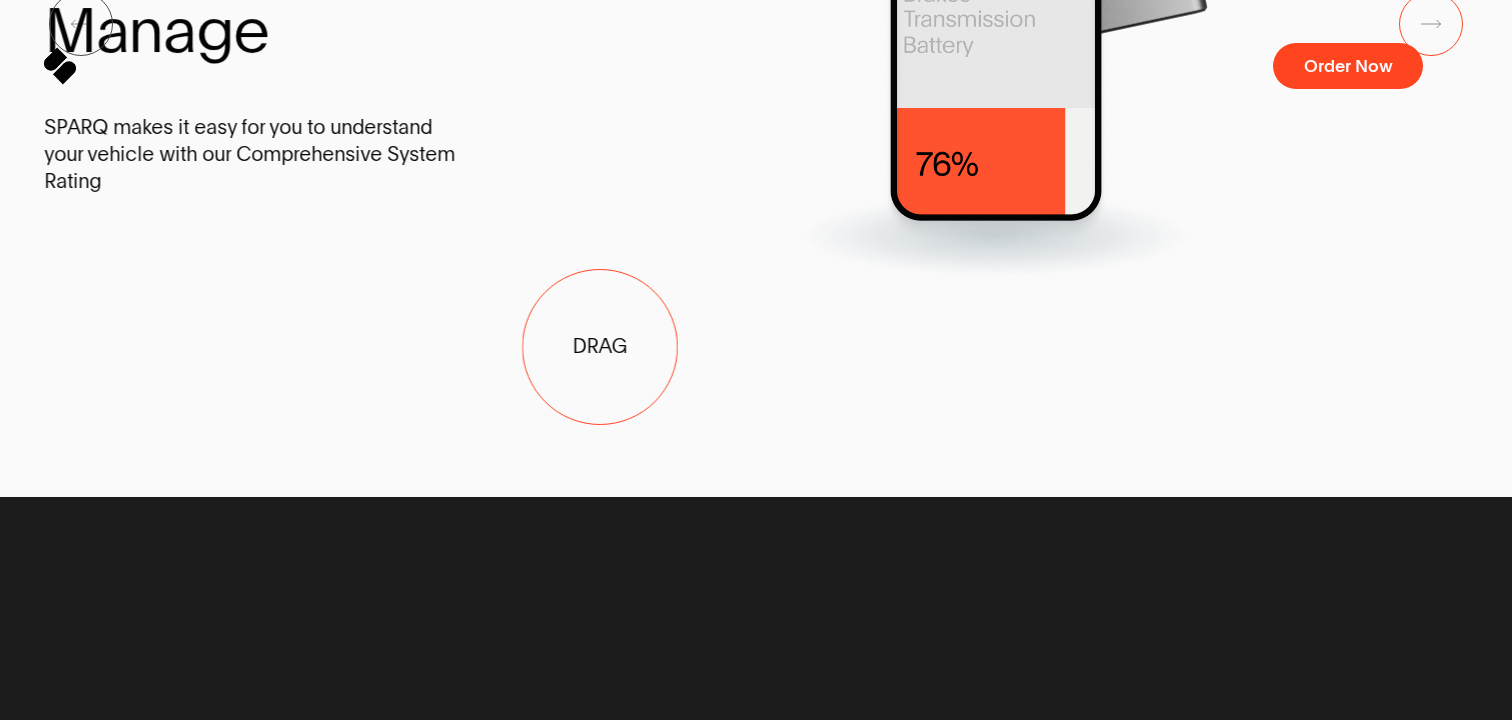 drag, startPoint x: 671, startPoint y: 347, endPoint x: 431, endPoint y: 364, distance: 240.60133 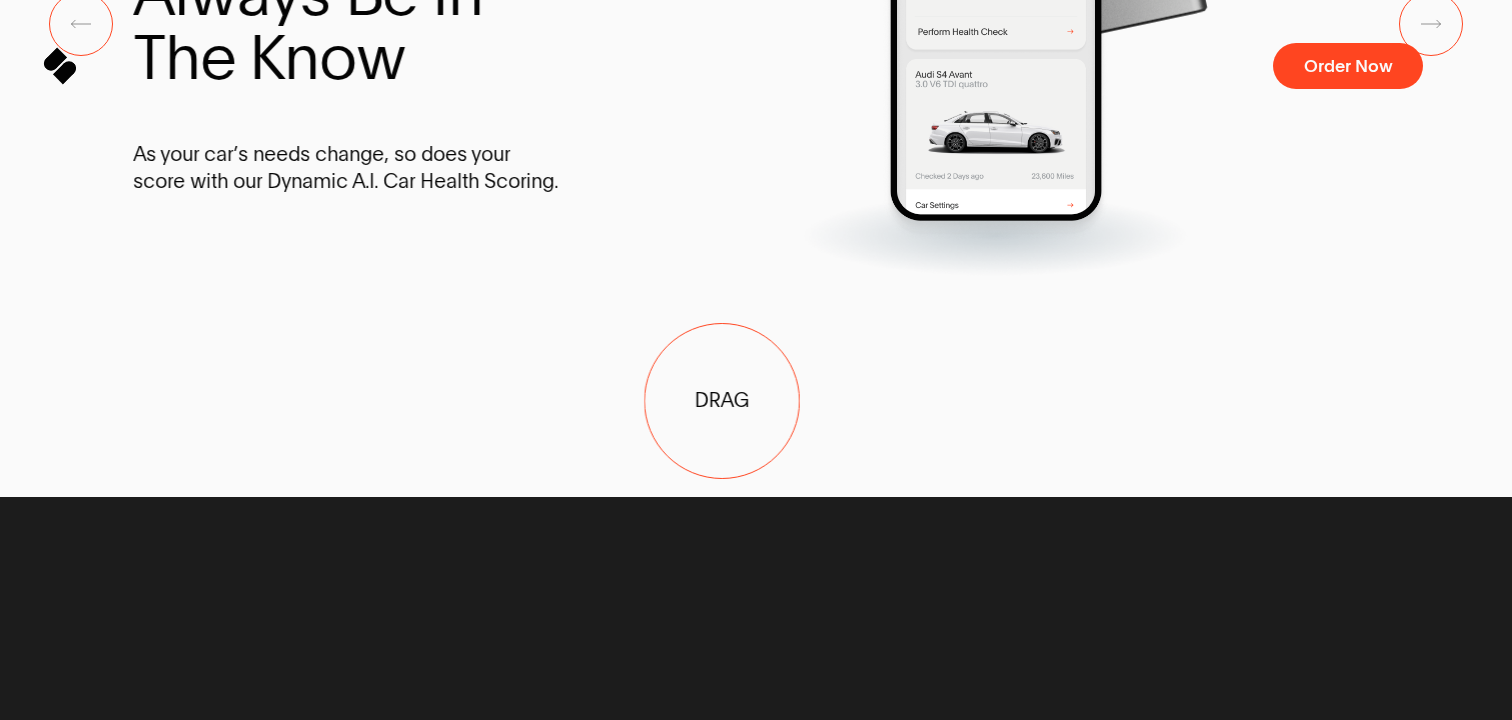 drag, startPoint x: 729, startPoint y: 401, endPoint x: 473, endPoint y: 410, distance: 256.15814 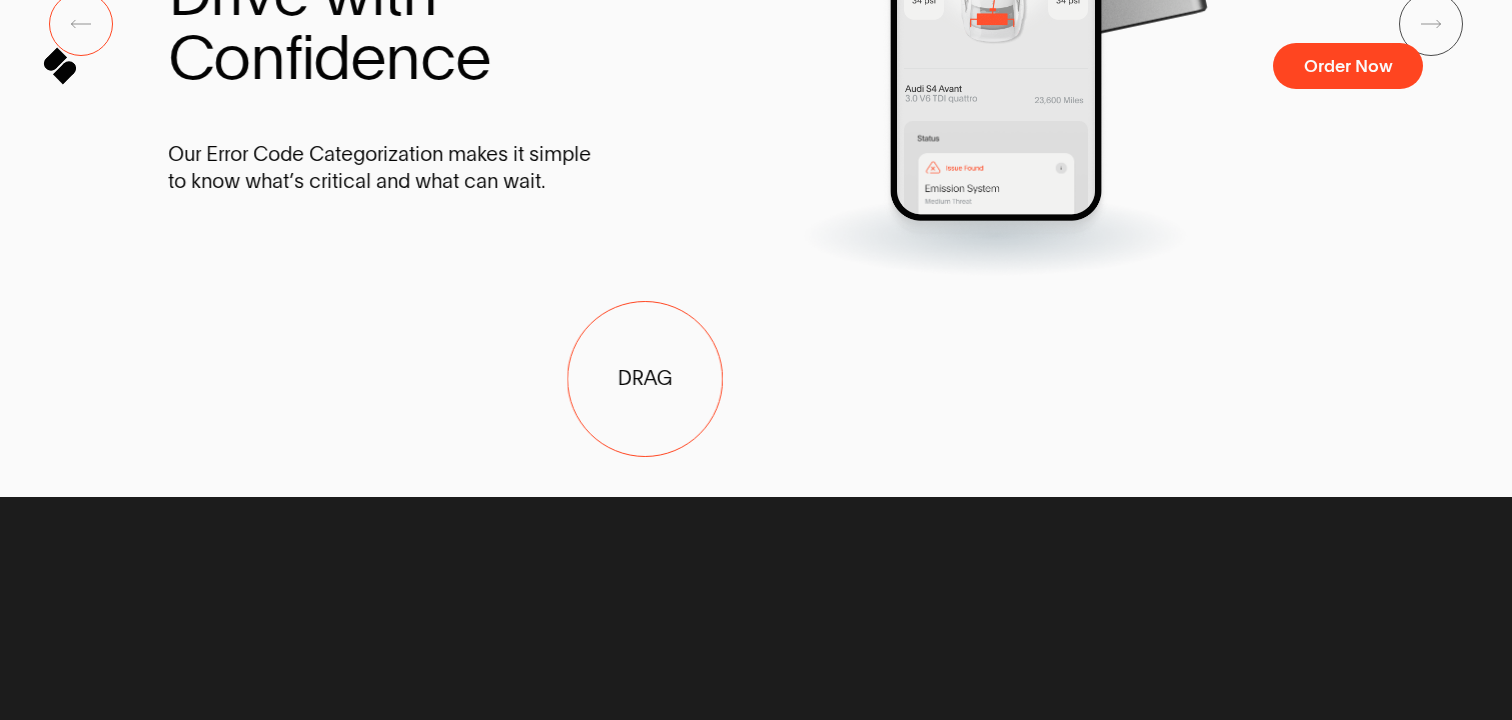 drag, startPoint x: 645, startPoint y: 379, endPoint x: 381, endPoint y: 386, distance: 264.09277 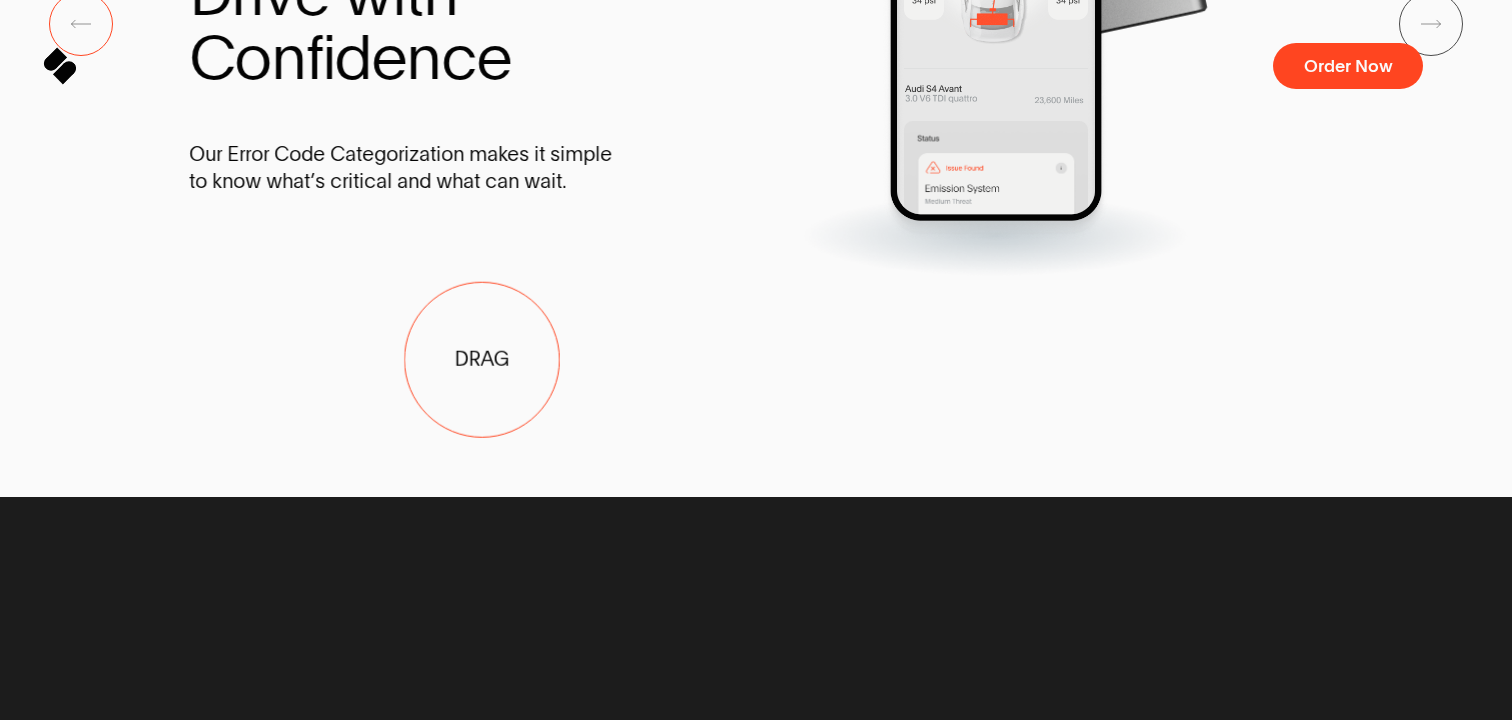 drag, startPoint x: 477, startPoint y: 360, endPoint x: 924, endPoint y: 386, distance: 447.75552 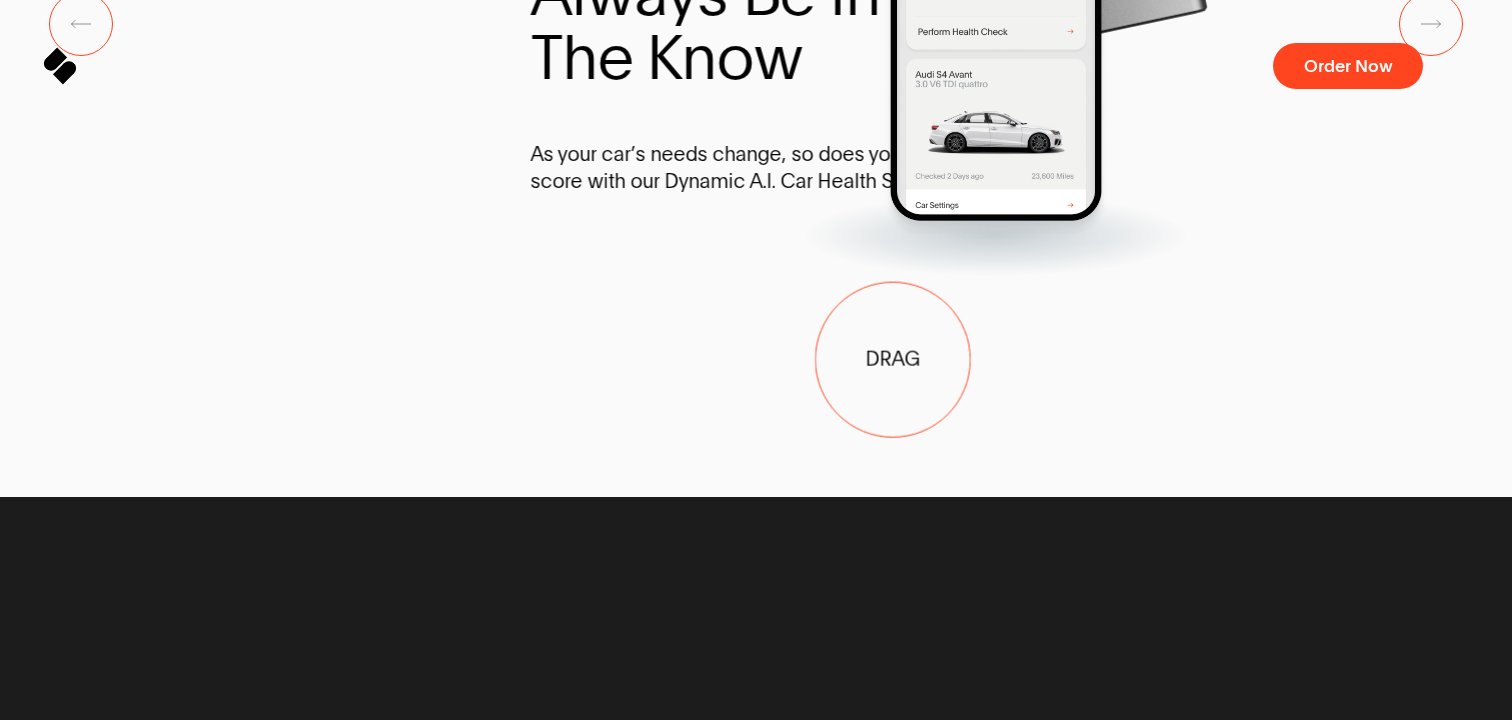 drag, startPoint x: 532, startPoint y: 358, endPoint x: 985, endPoint y: 376, distance: 453.35748 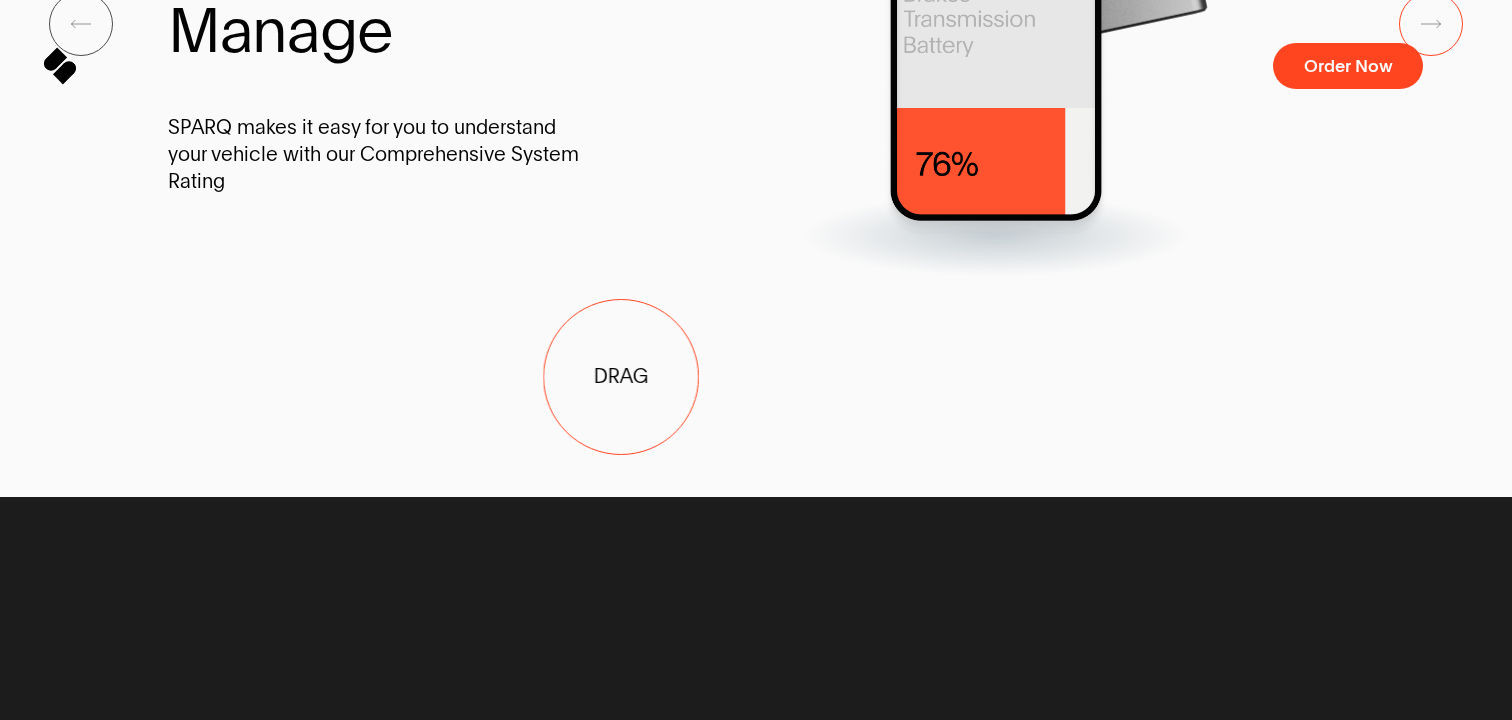 drag, startPoint x: 621, startPoint y: 377, endPoint x: 935, endPoint y: 389, distance: 314.22922 